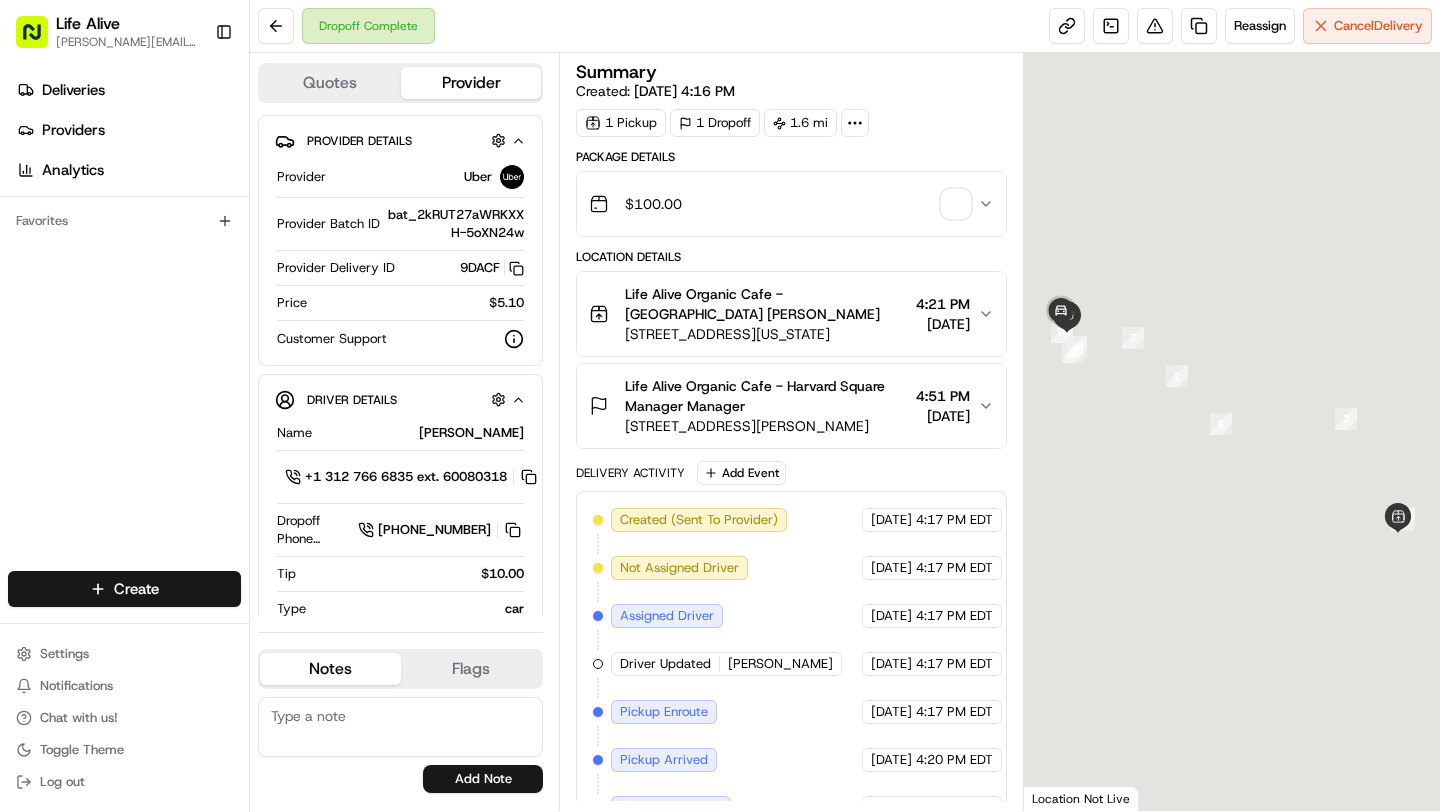 scroll, scrollTop: 0, scrollLeft: 0, axis: both 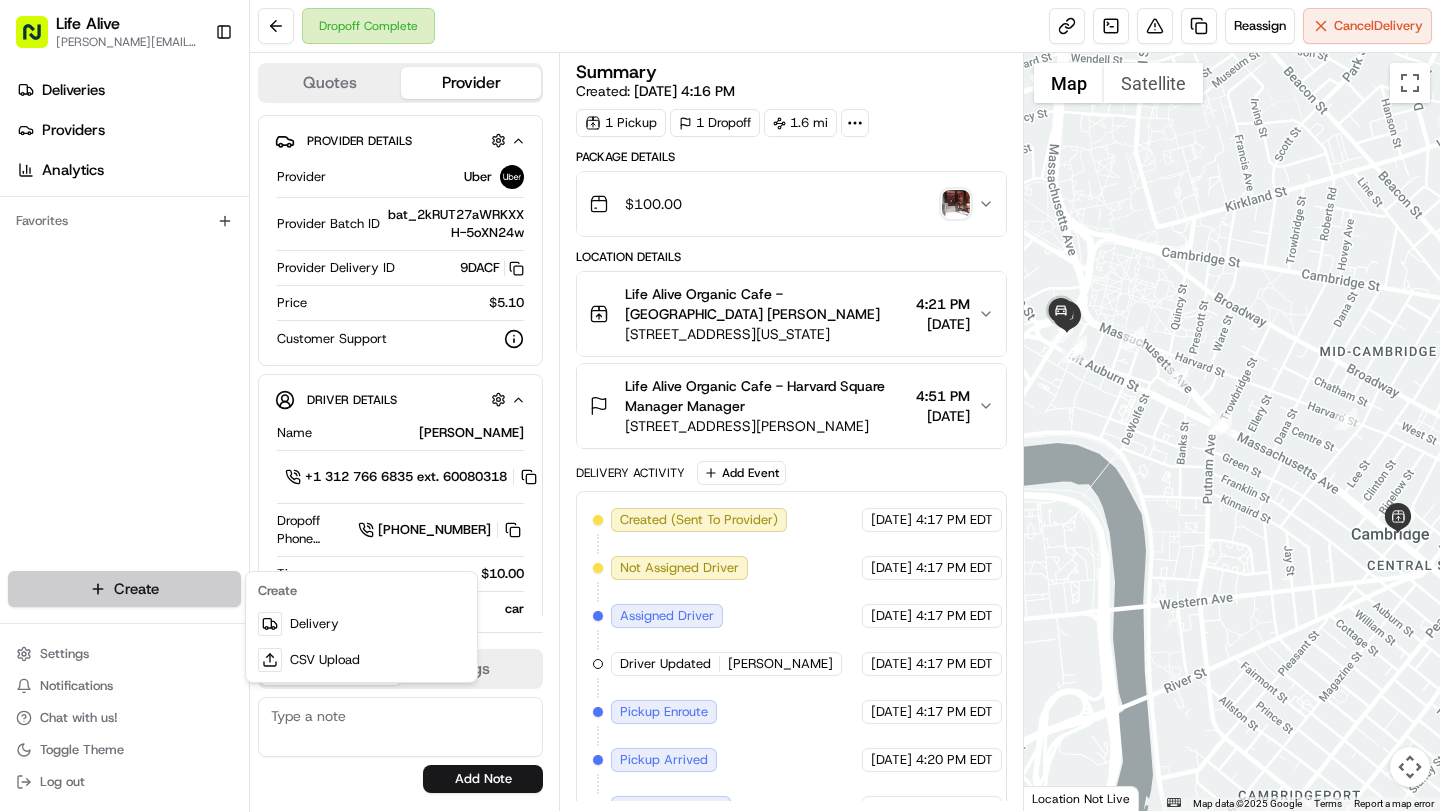 click on "Life Alive [PERSON_NAME][EMAIL_ADDRESS][DOMAIN_NAME] Toggle Sidebar Deliveries Providers Analytics Favorites Main Menu Members & Organization Organization Users Roles Preferences Customization Tracking Orchestration Automations Dispatch Strategy Locations Pickup Locations Dropoff Locations Billing Billing Refund Requests Integrations Notification Triggers Webhooks API Keys Request Logs Create Settings Notifications Chat with us! Toggle Theme Log out Dropoff Complete Reassign Cancel  Delivery Quotes Provider Provider Details Hidden ( 2 ) Provider Uber   Provider Batch ID bat_2kRUT27aWRKXXH-5oXN24w Provider Delivery ID 9DACF Copy  del_yKFb5SsUS9m6kM5M1bnazw 9DACF Price $5.10 Customer Support Driver Details Hidden ( 6 ) Name [PERSON_NAME] Pickup Phone Number +1 312 766 6835 ext. 60080318 Dropoff Phone Number [PHONE_NUMBER] Tip $10.00 Type car Make Toyota Model Corolla Cross Color black Notes Flags No results found Add Note No results found Add Flag Summary Created:   [DATE] 4:16 PM 1   Pickup 1   Dropoff 1.6 mi $ ←" at bounding box center (720, 406) 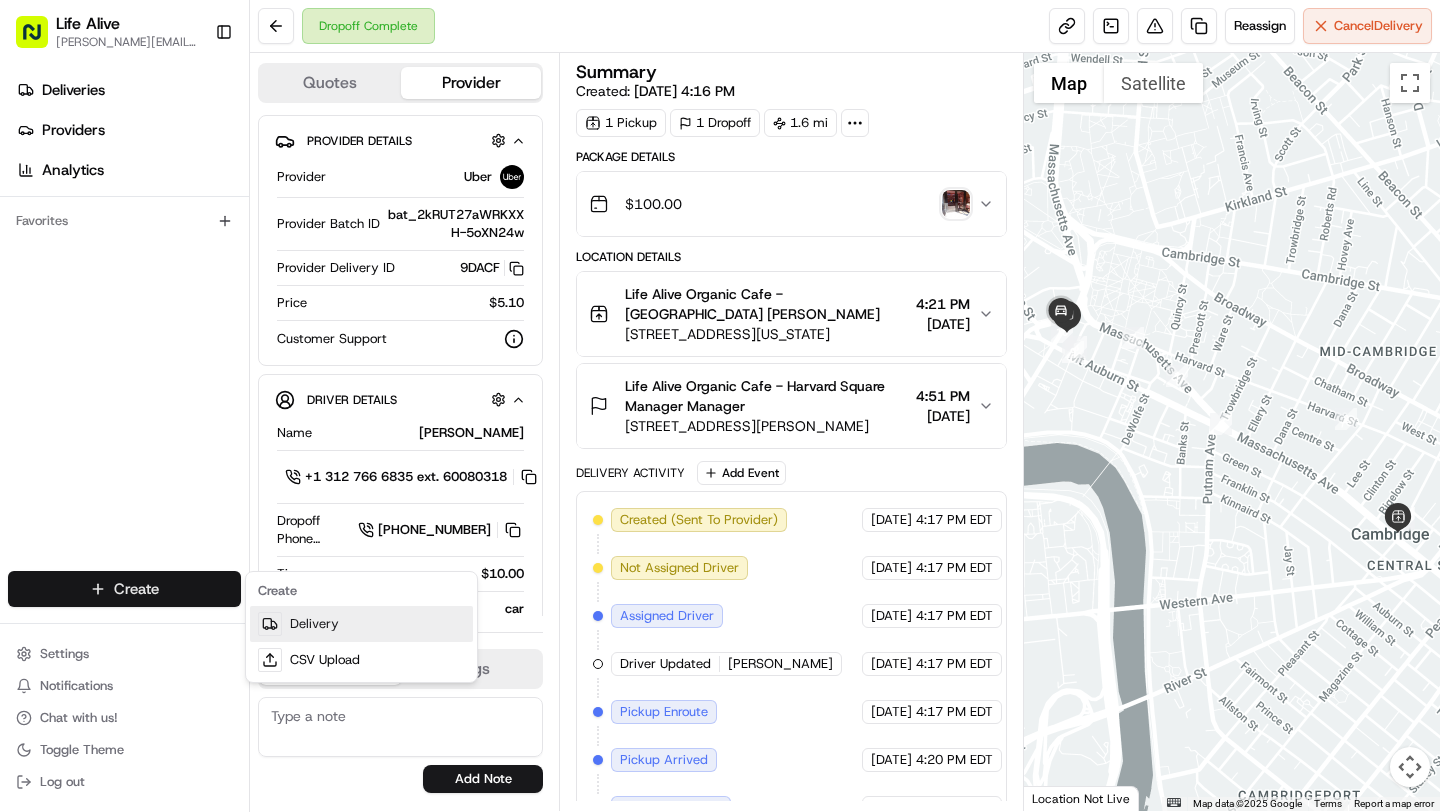 click on "Delivery" at bounding box center (361, 624) 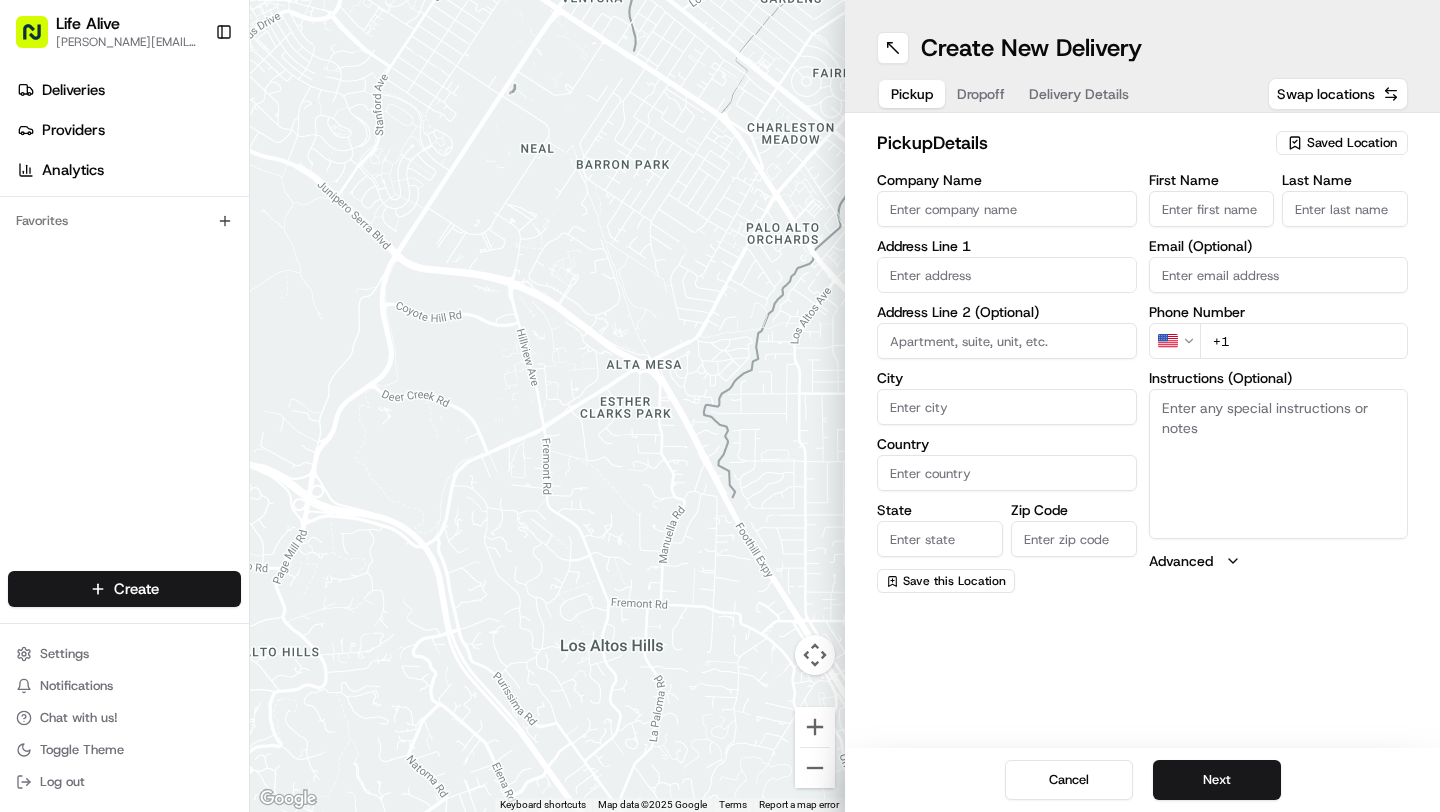 click on "Company Name" at bounding box center [1007, 209] 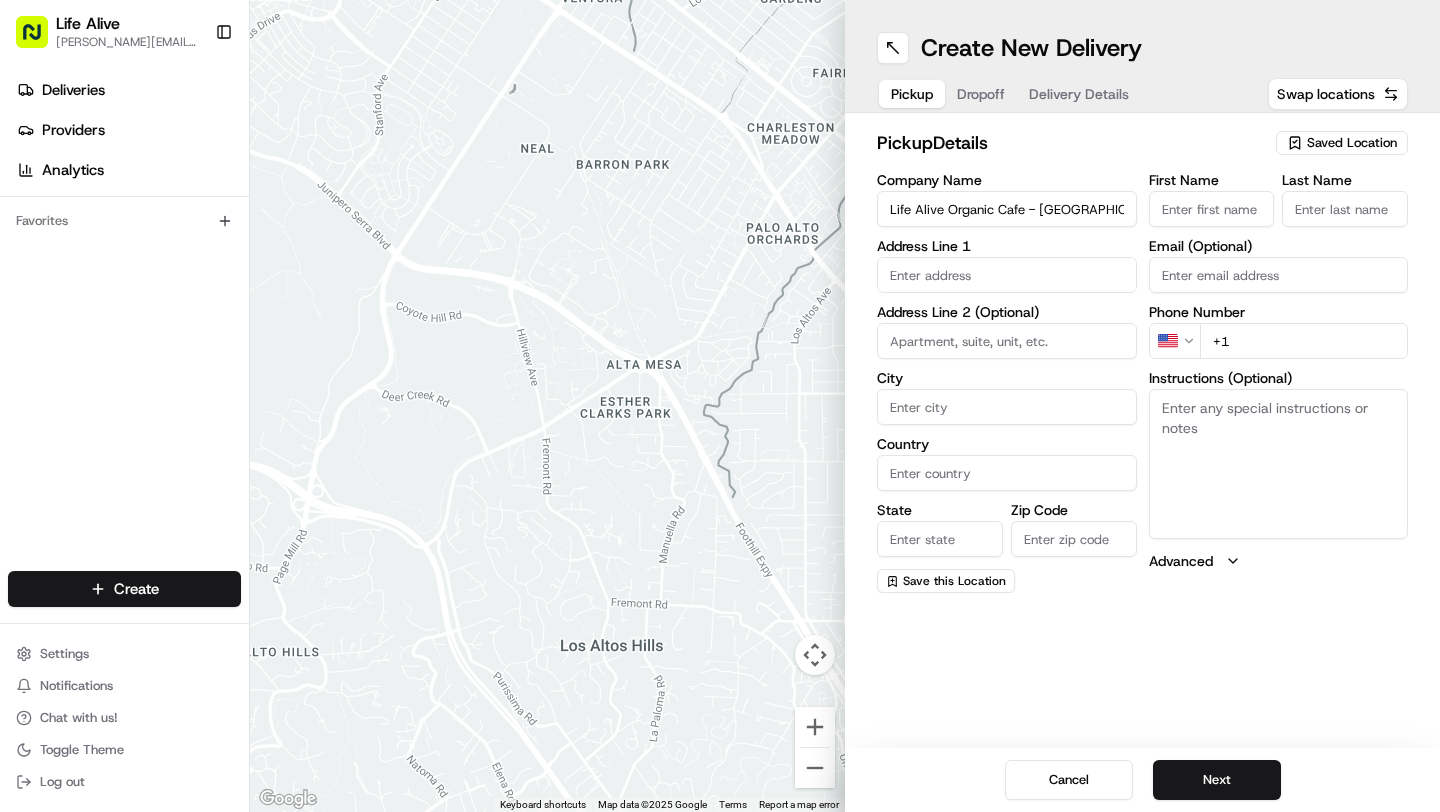 type on "[STREET_ADDRESS][PERSON_NAME]" 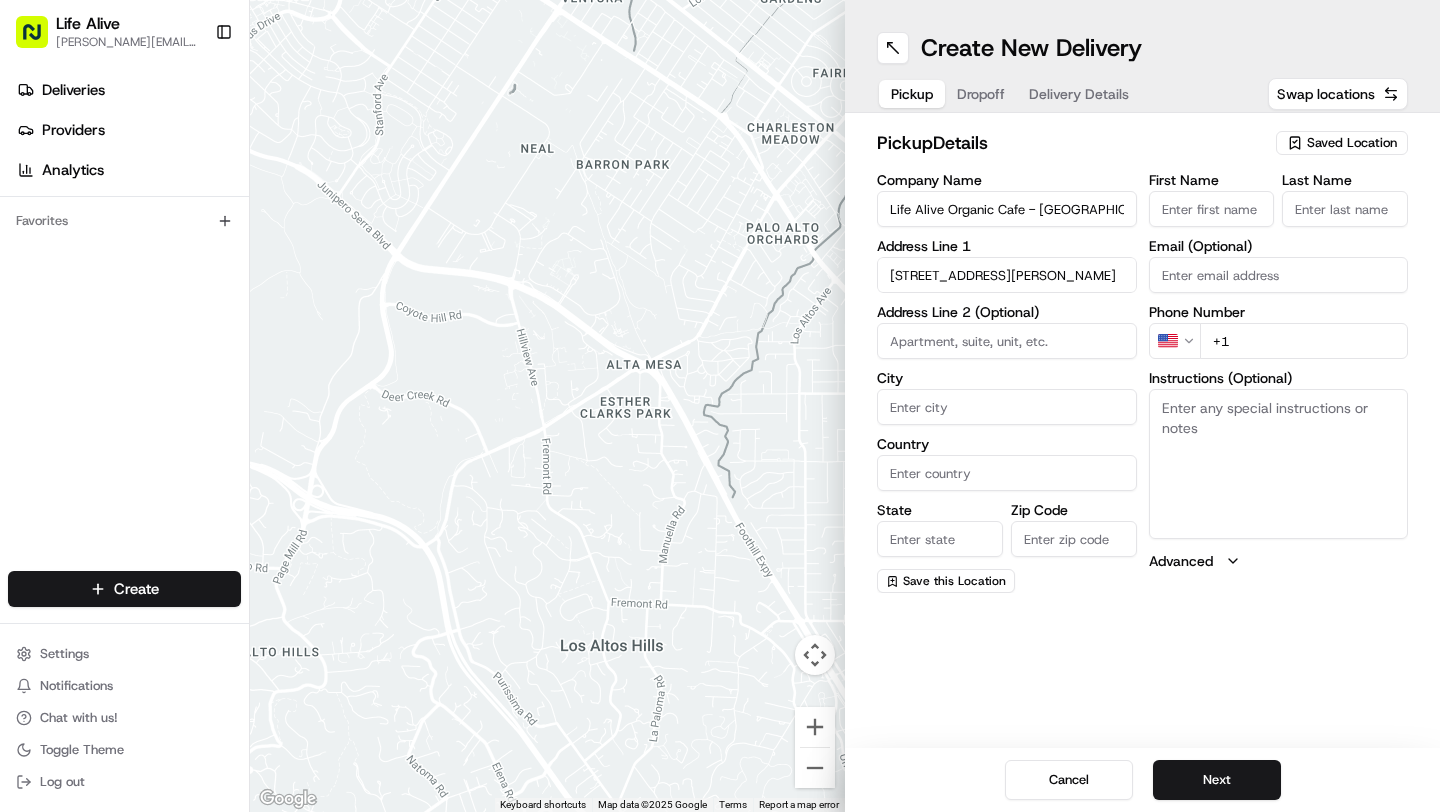 type on "[GEOGRAPHIC_DATA]" 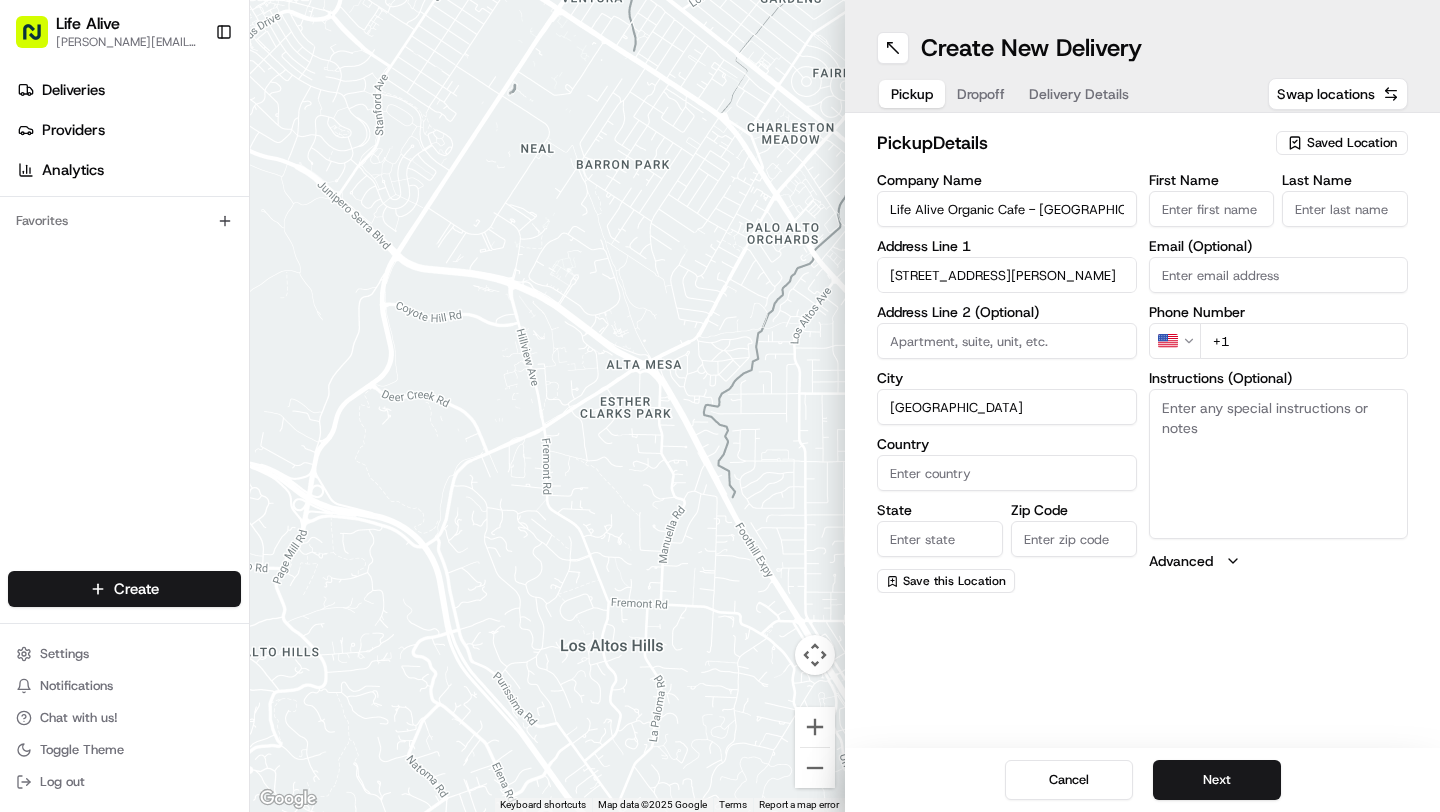 type on "[GEOGRAPHIC_DATA]" 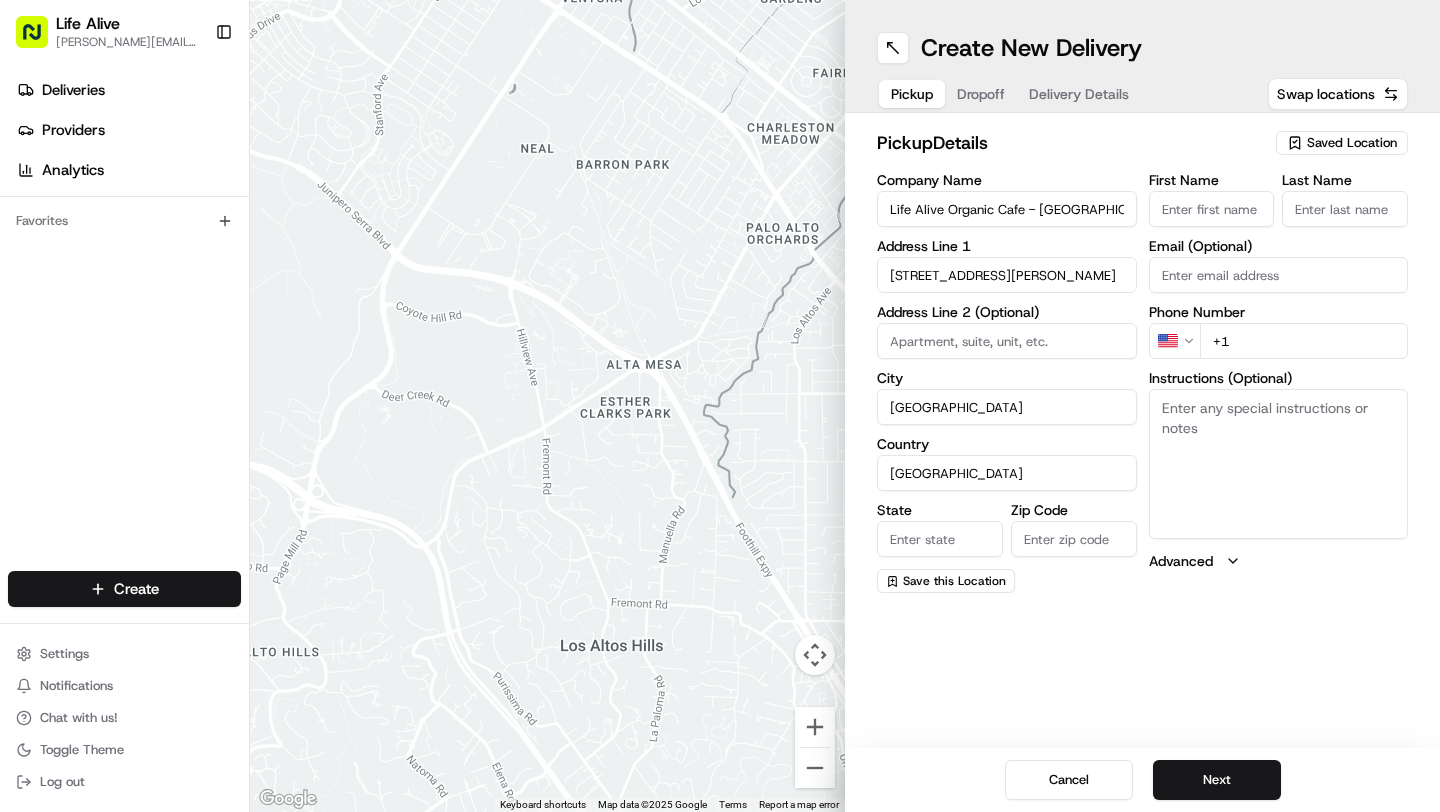 type on "MA" 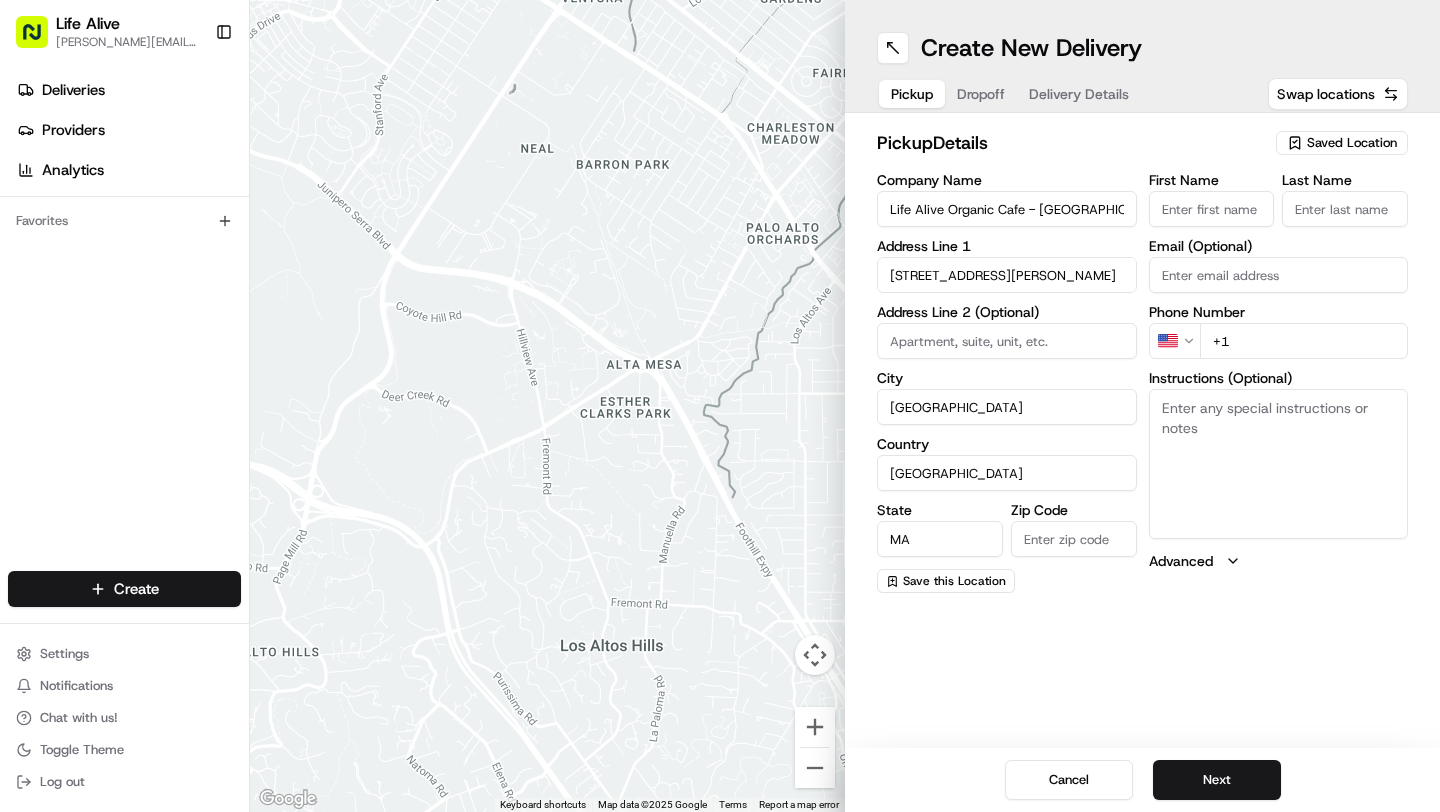 type on "02138" 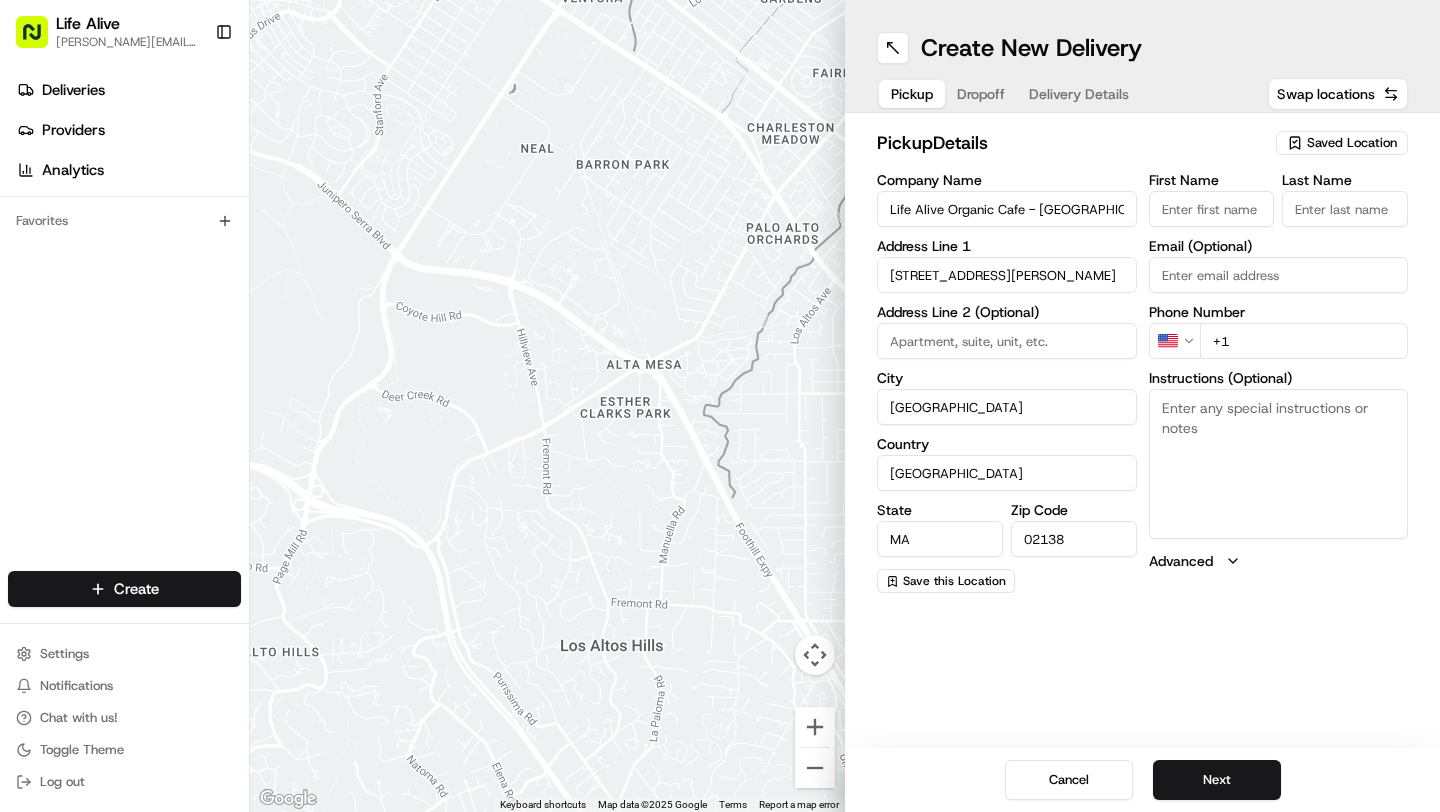 type on "Manager" 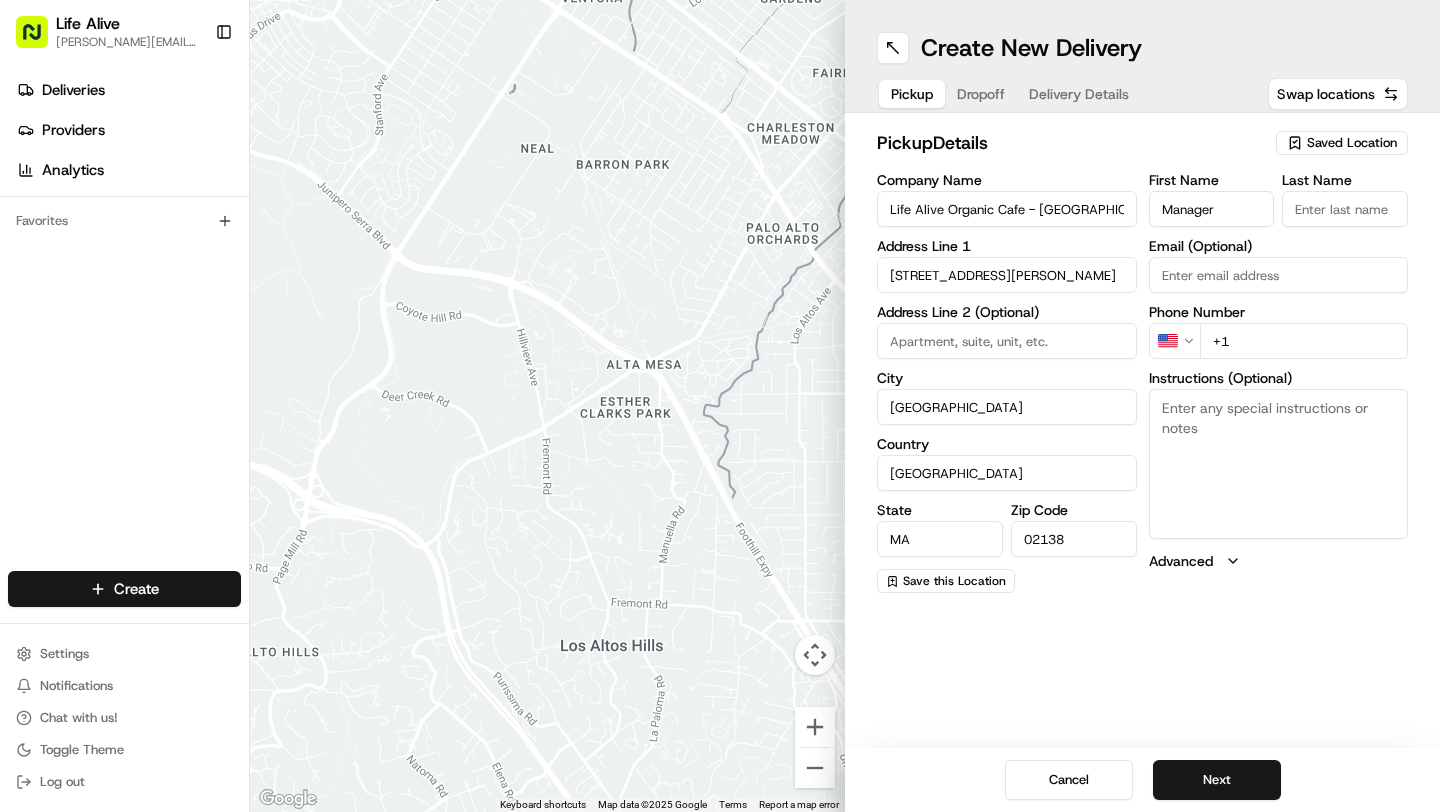 type on "Manager" 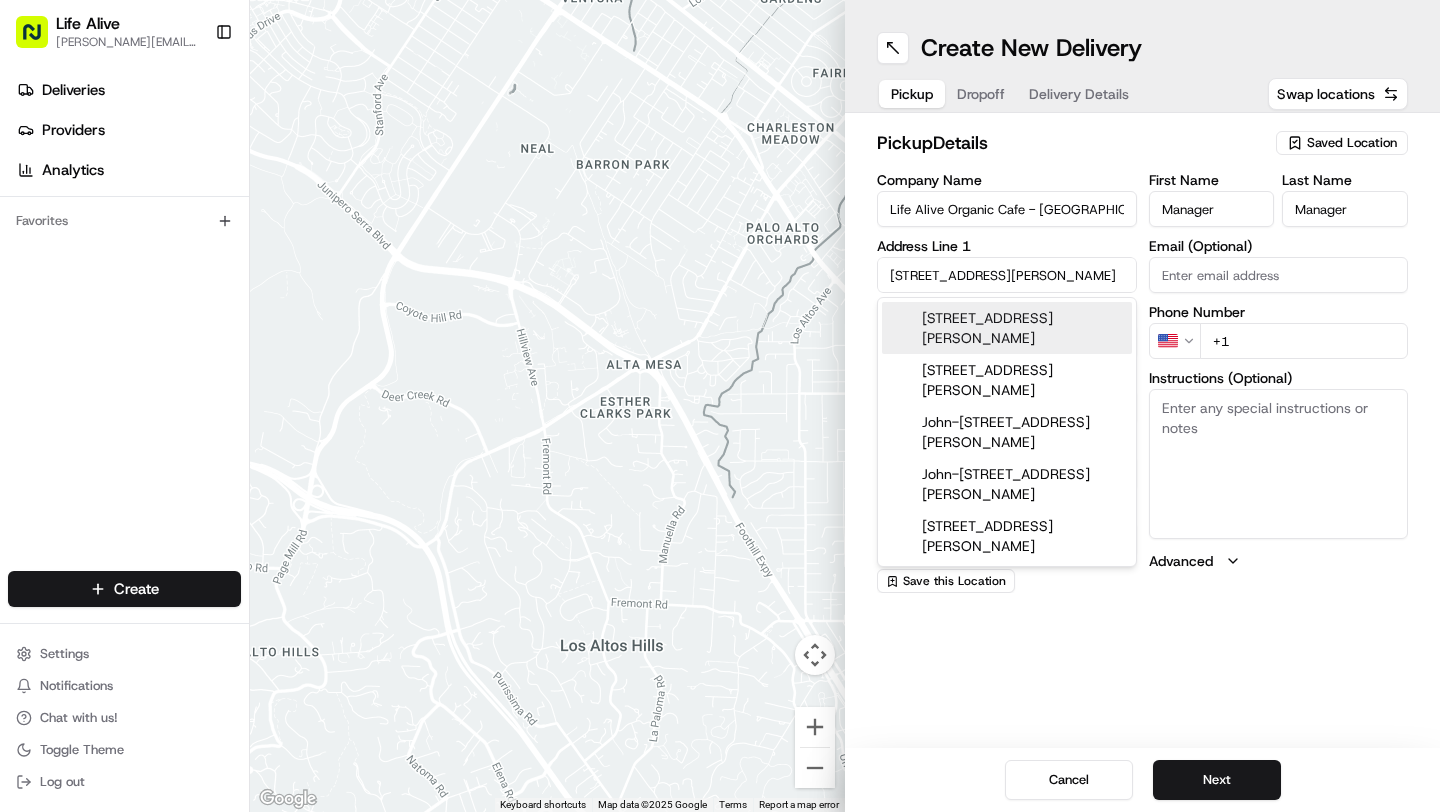 click on "+1" at bounding box center [1304, 341] 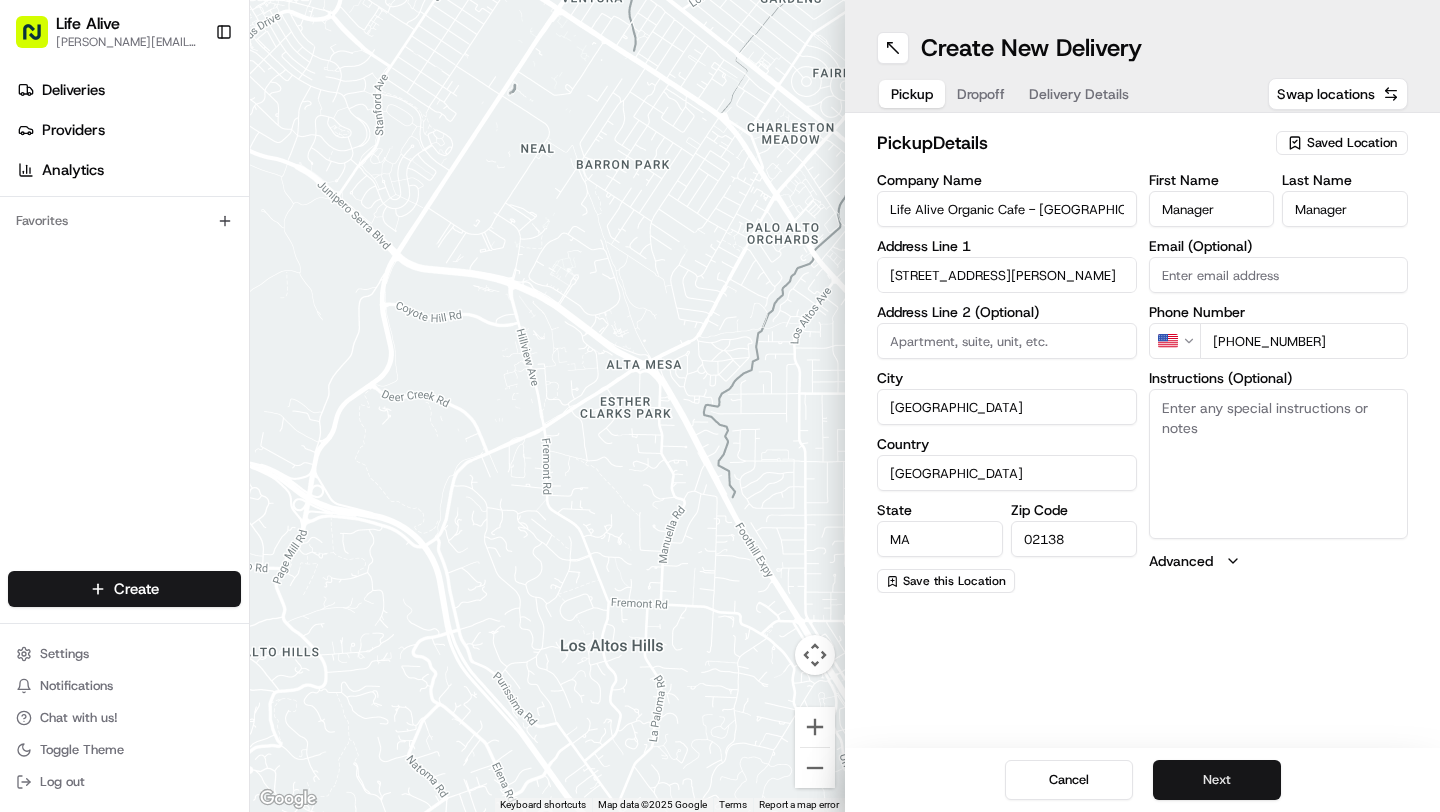 type on "[PHONE_NUMBER]" 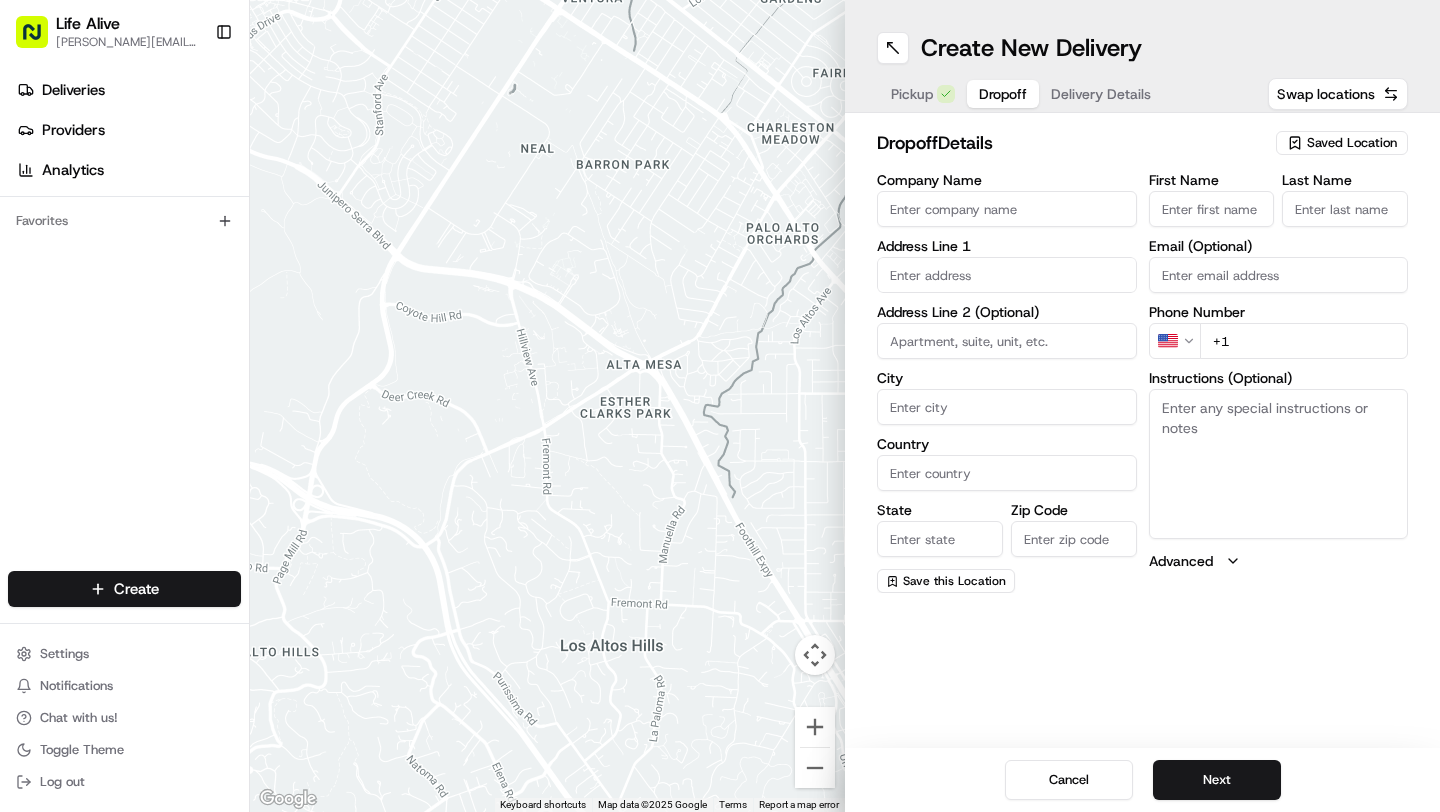 click on "Company Name" at bounding box center (1007, 209) 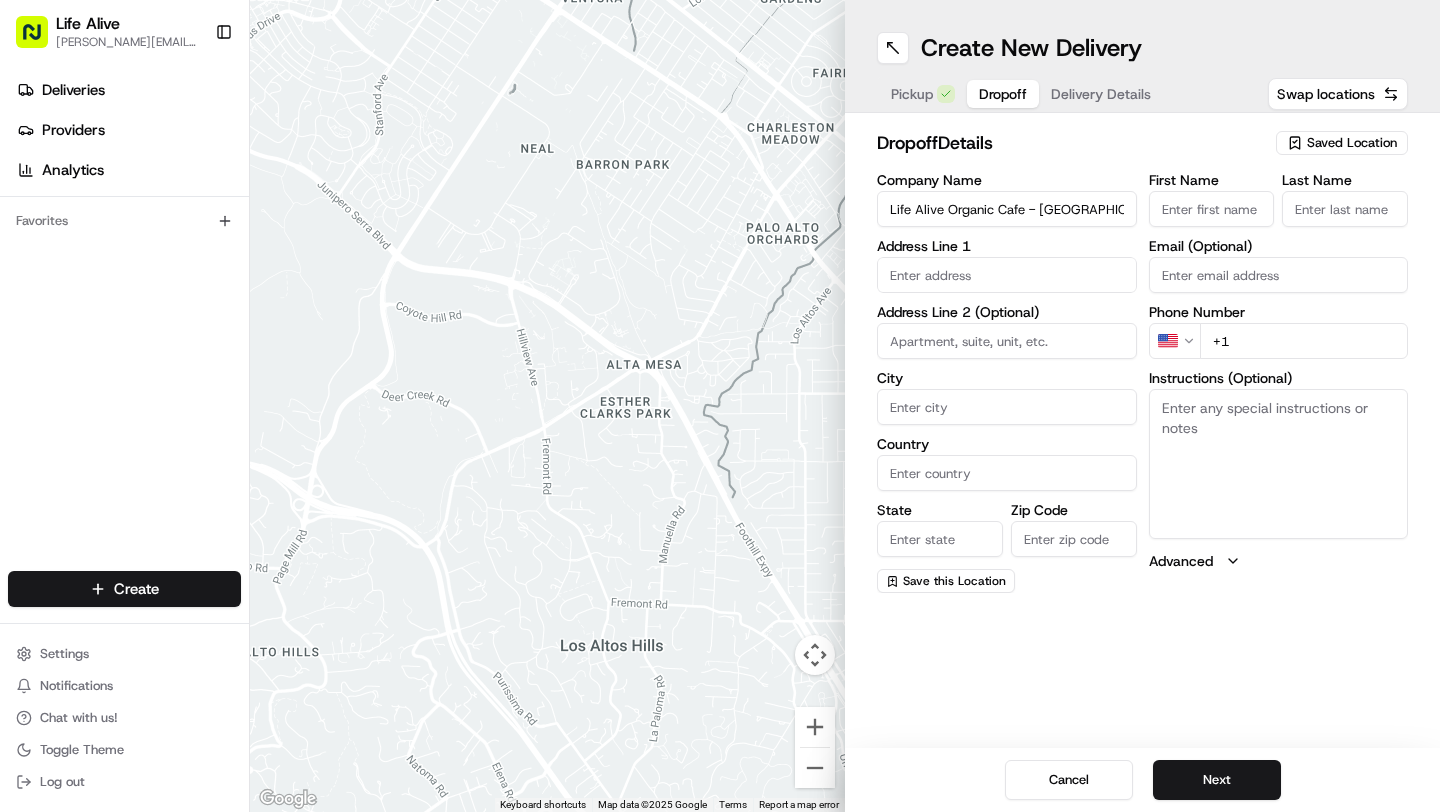 type on "[STREET_ADDRESS][US_STATE]" 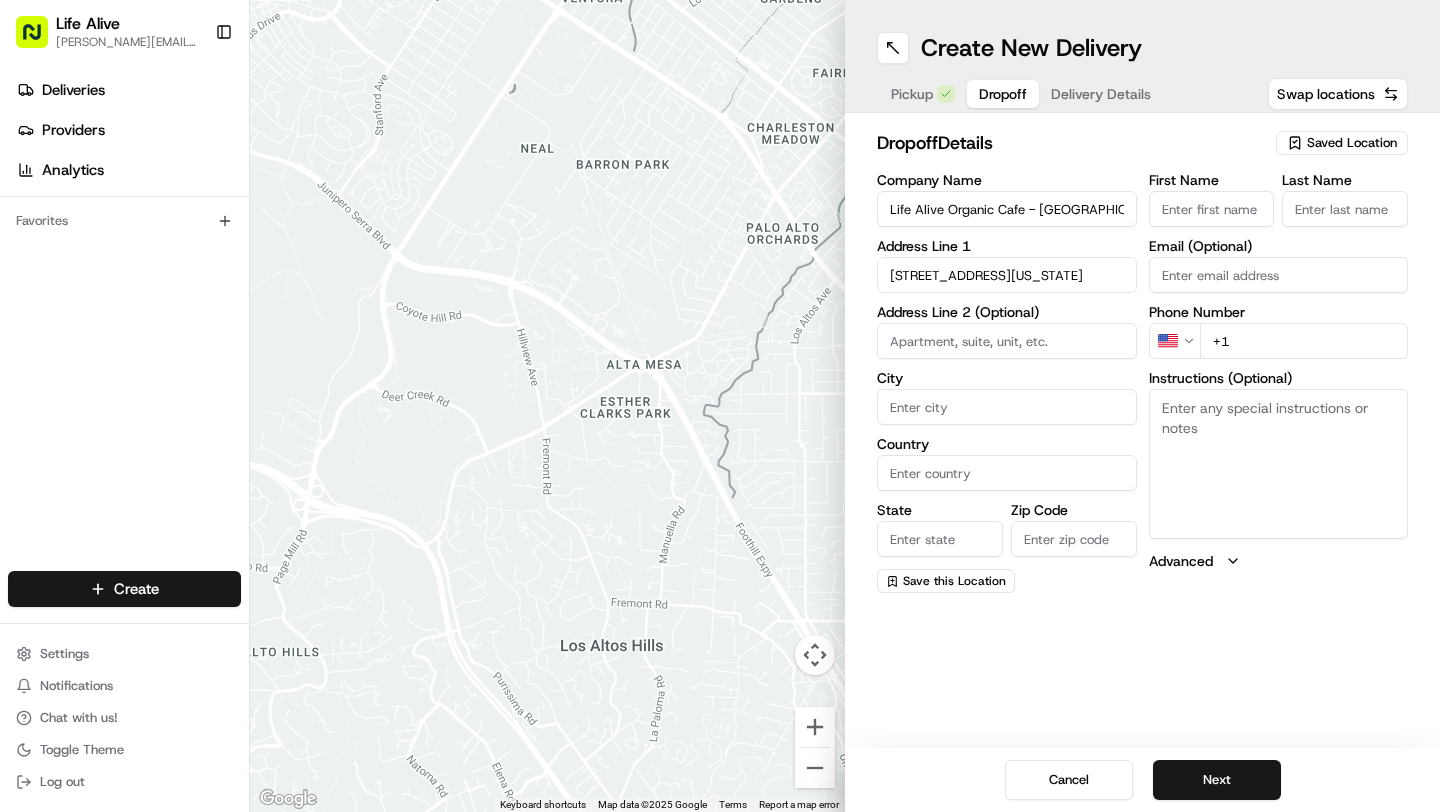 type on "[GEOGRAPHIC_DATA]" 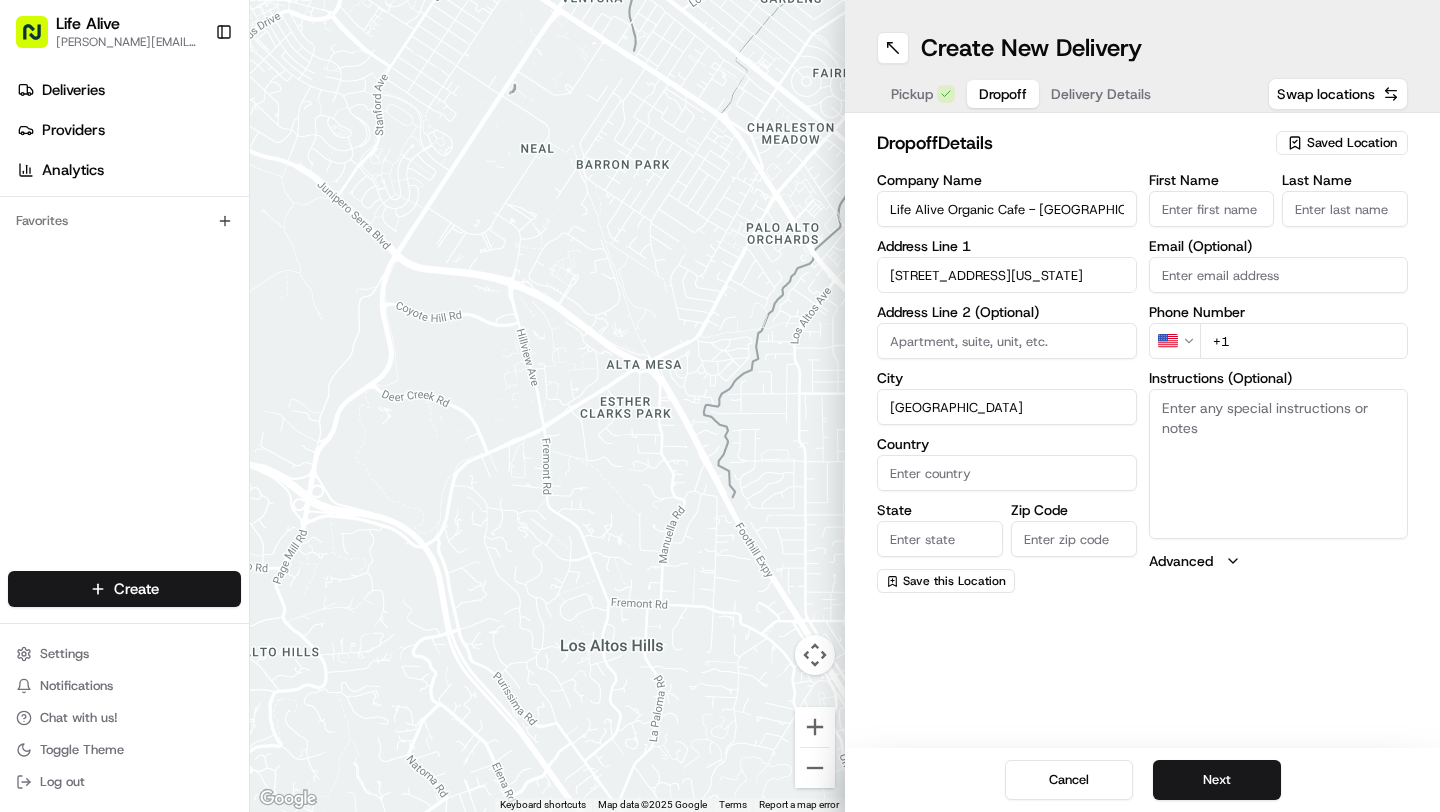 type on "[GEOGRAPHIC_DATA]" 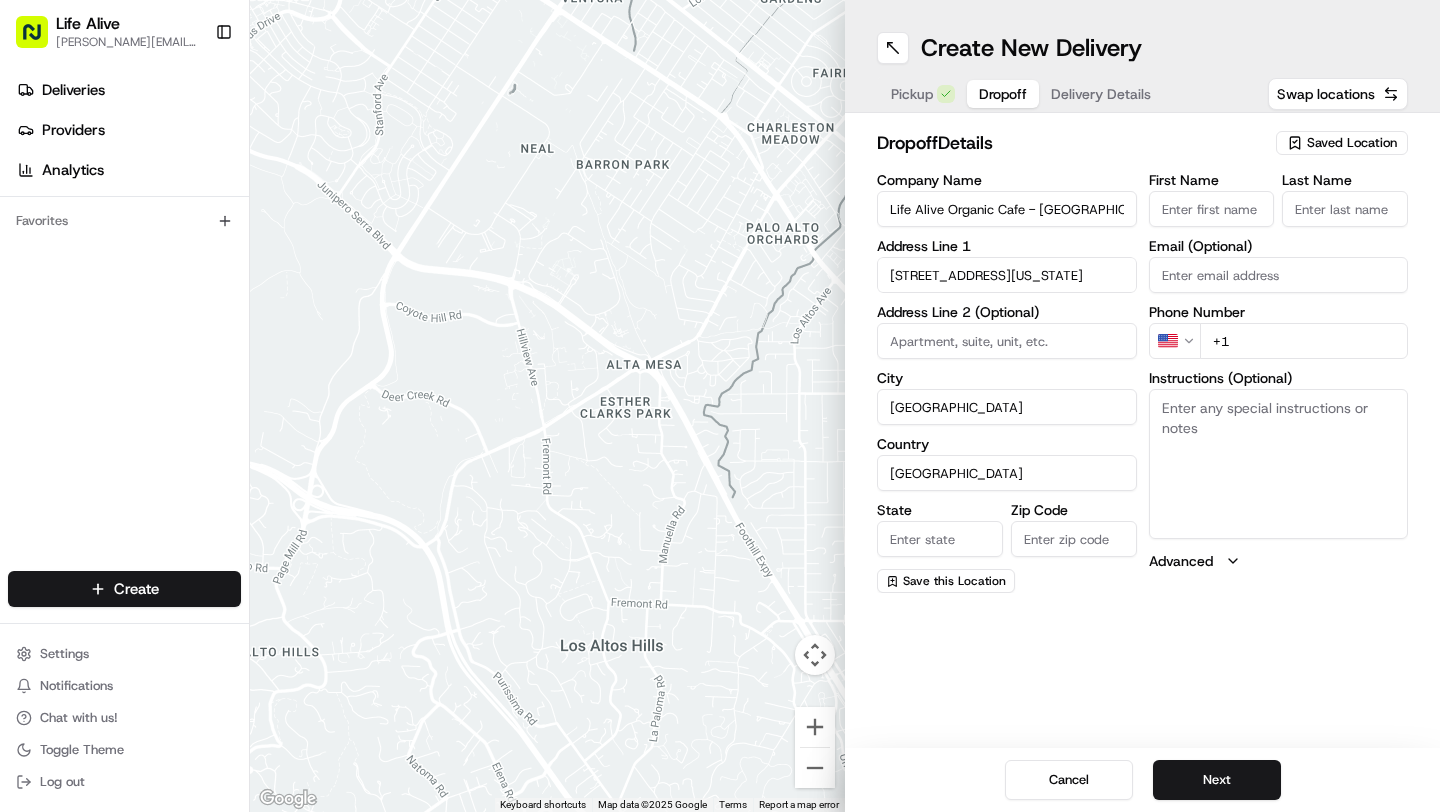 type on "MA" 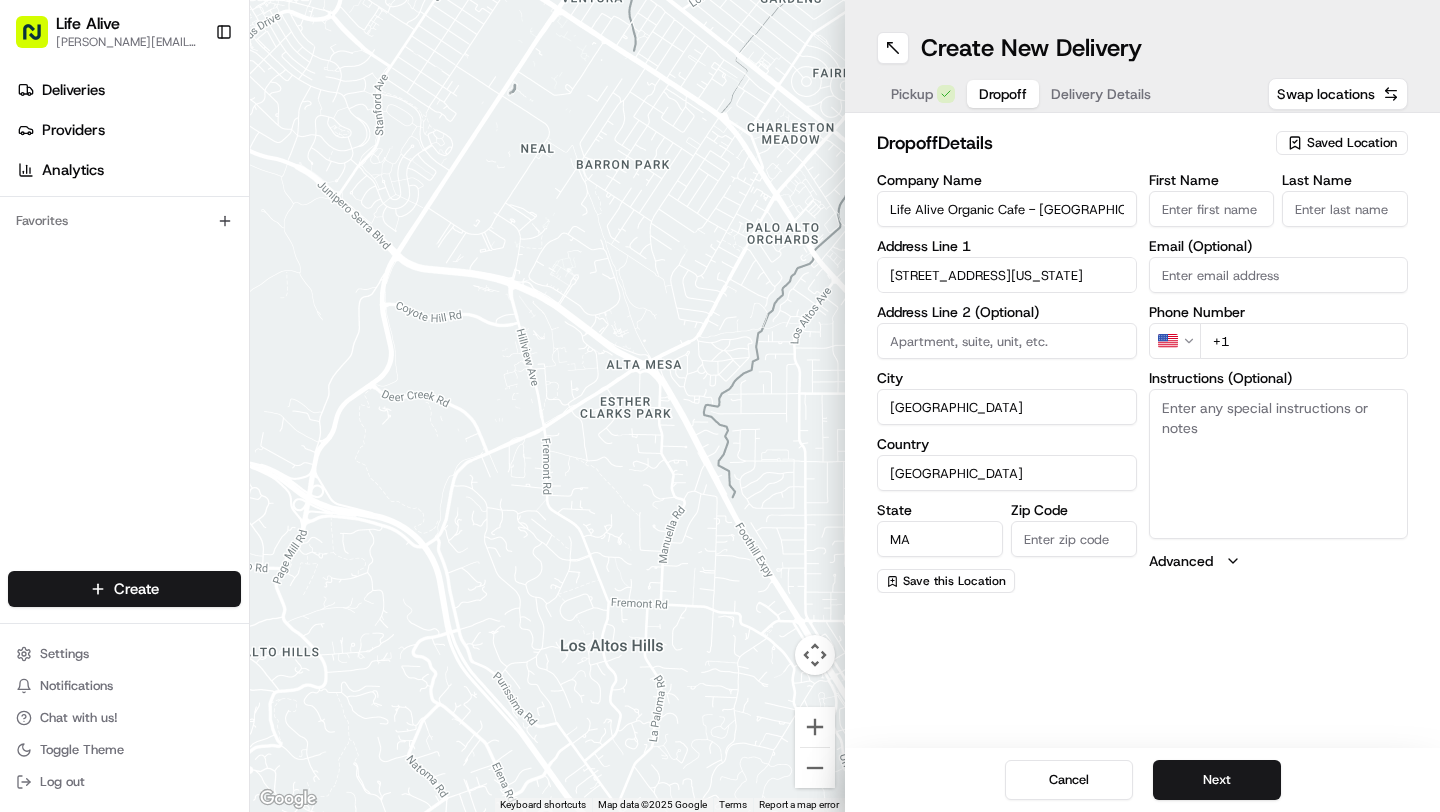 type on "02139" 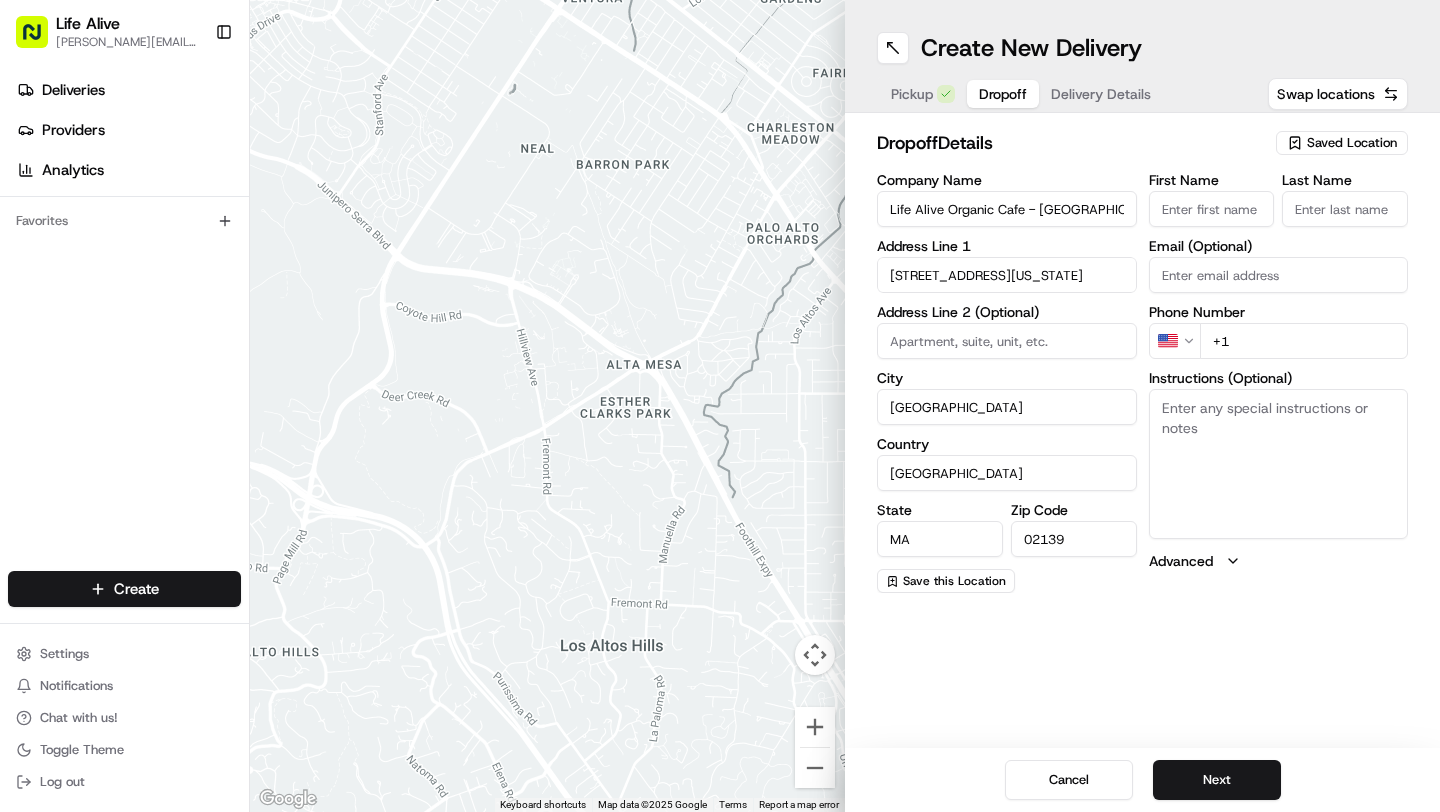type on "[PERSON_NAME]" 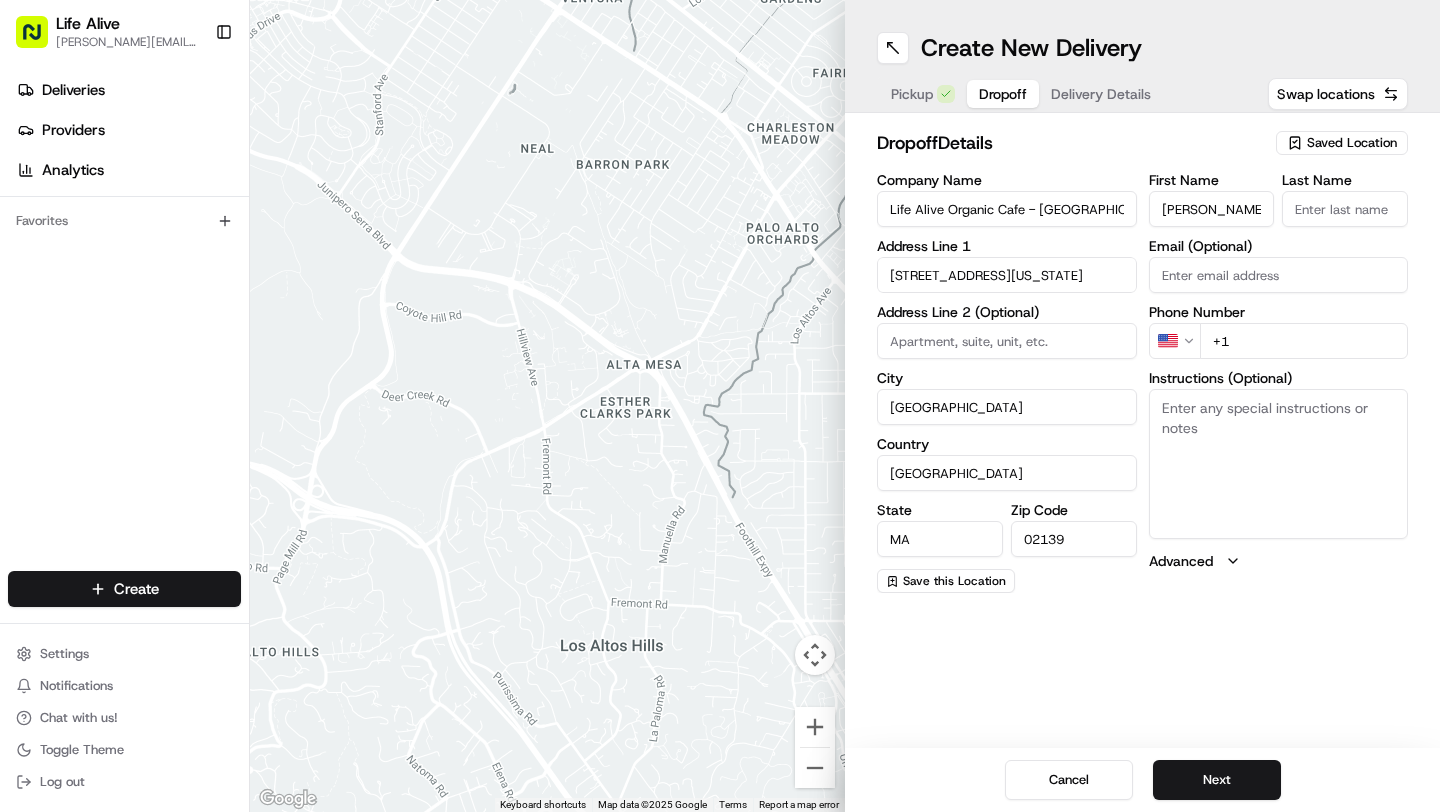 type on "Instasi" 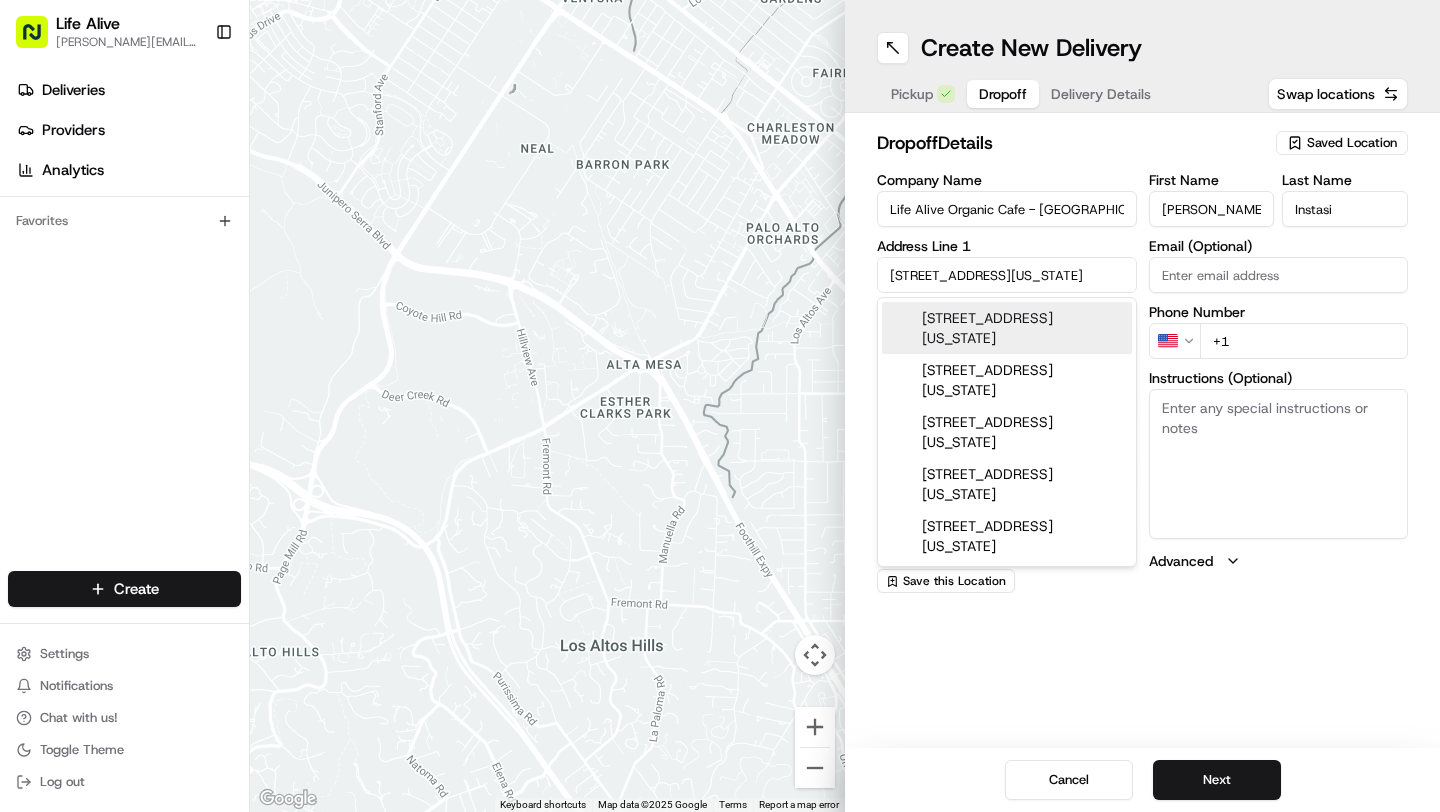 click on "+1" at bounding box center (1304, 341) 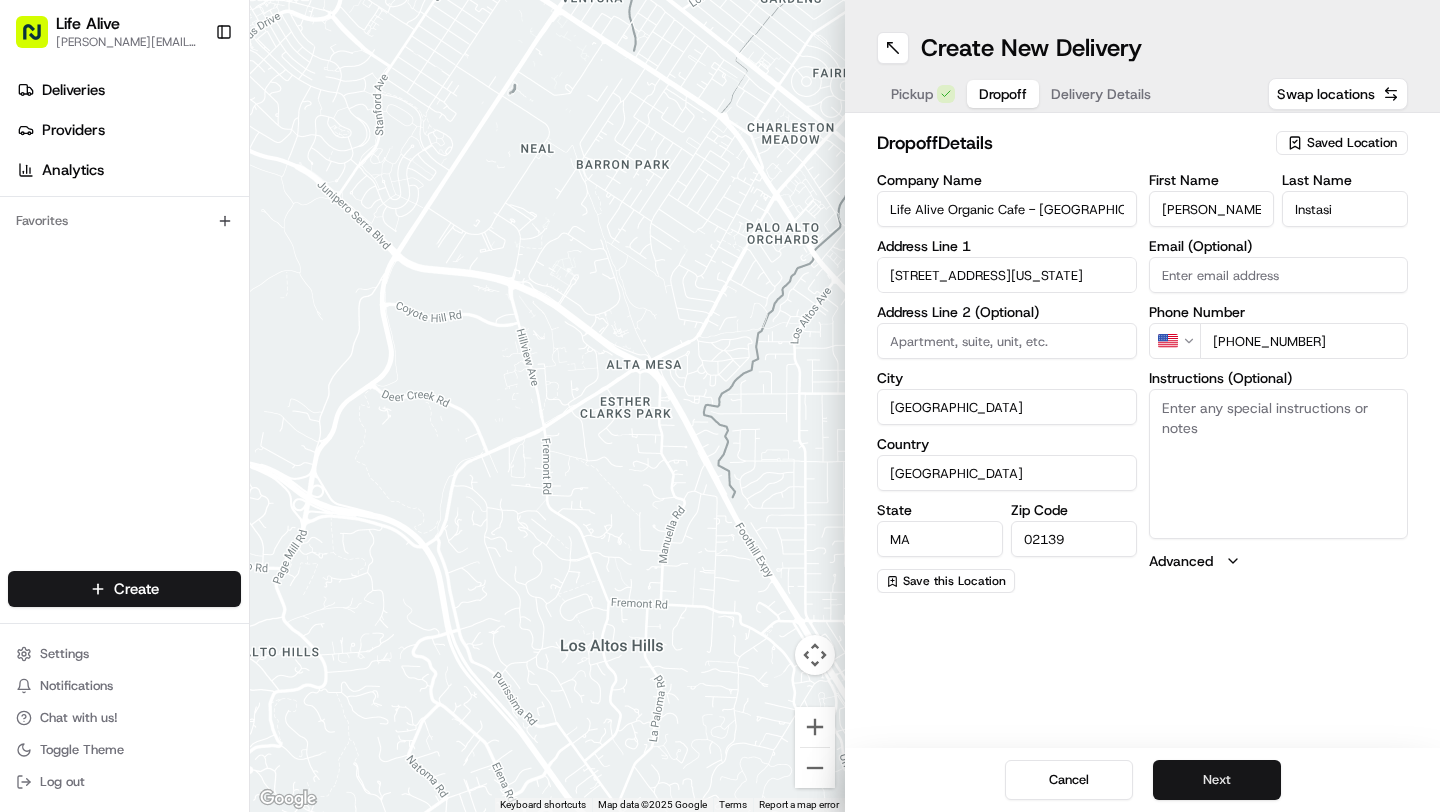 type on "[PHONE_NUMBER]" 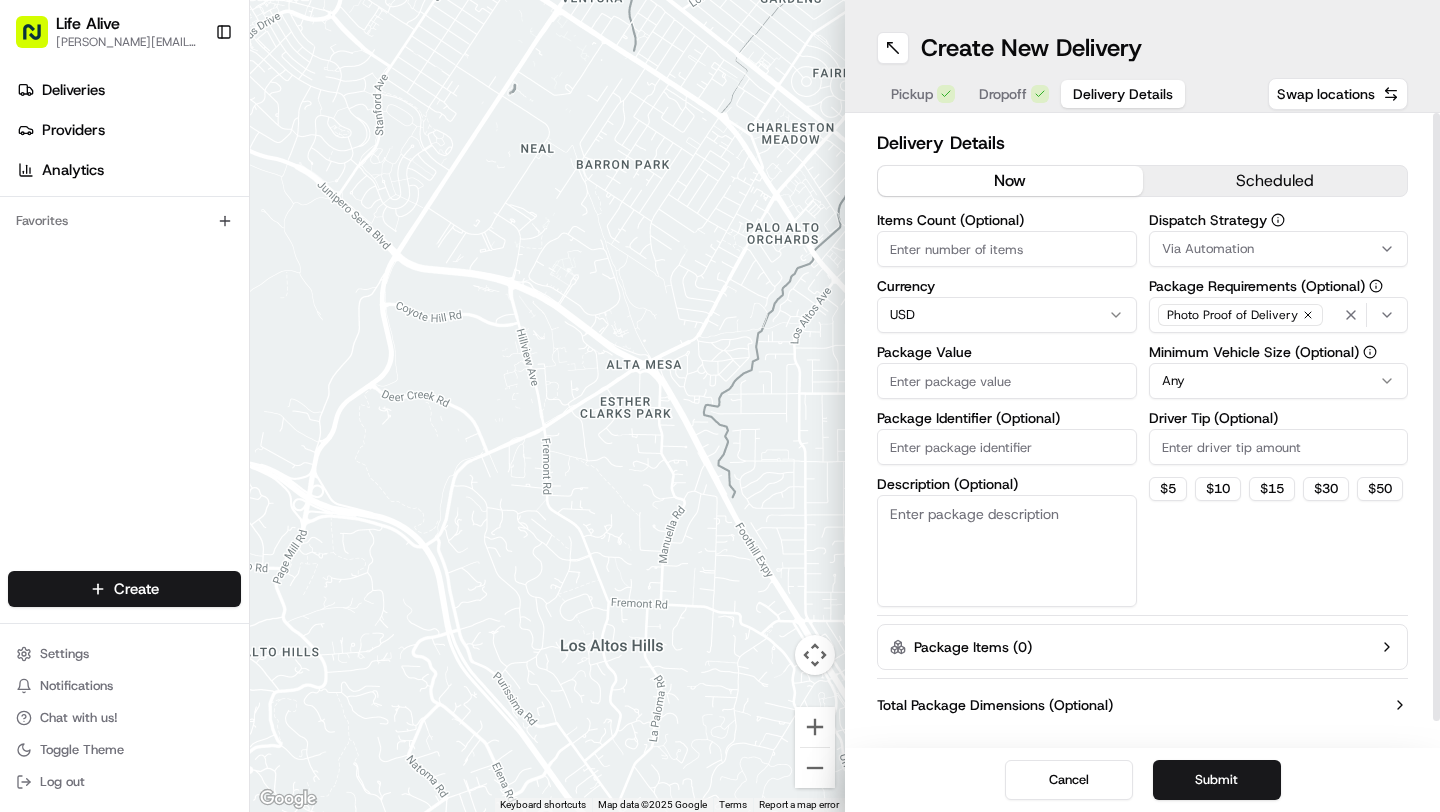 click on "Package Value" at bounding box center [1007, 381] 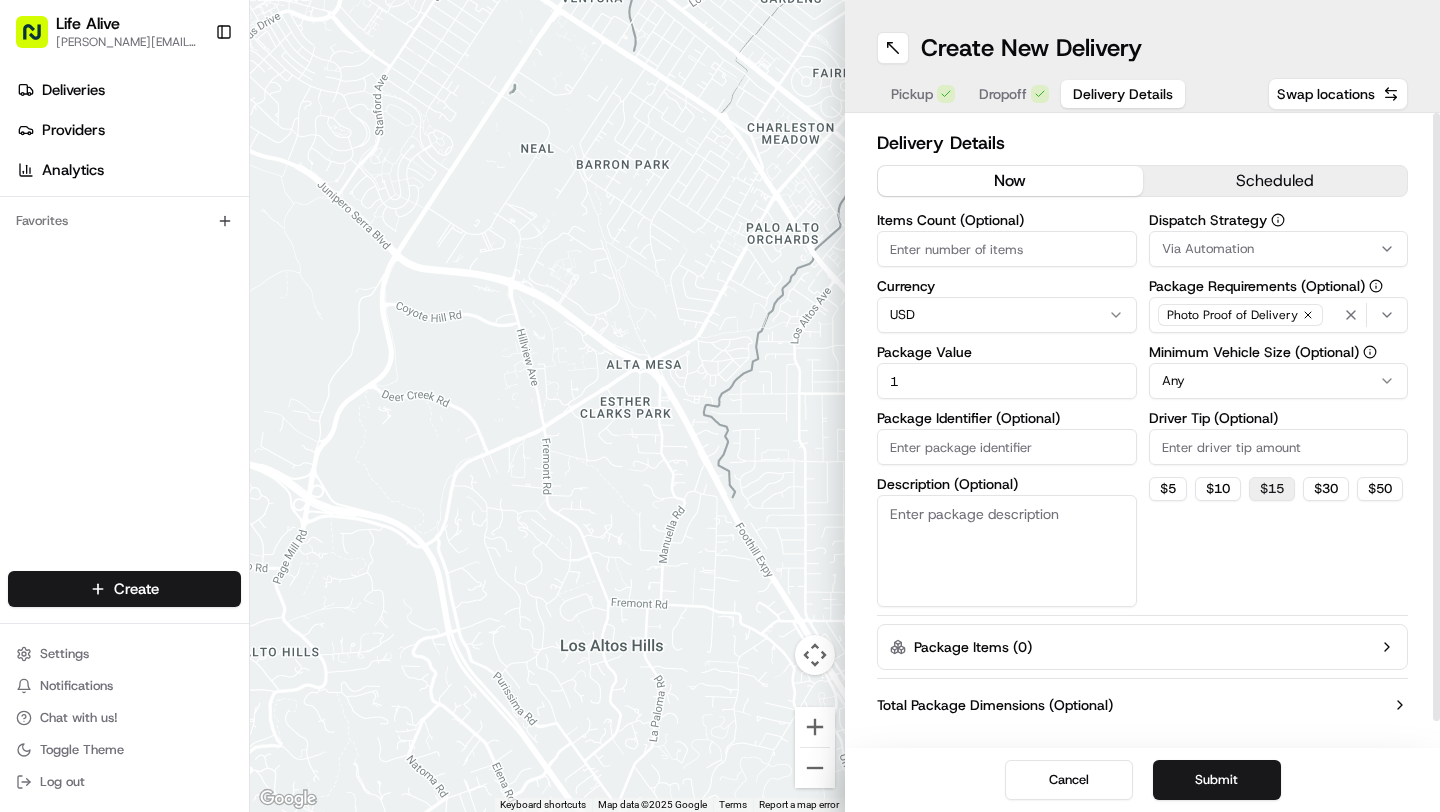 type on "1" 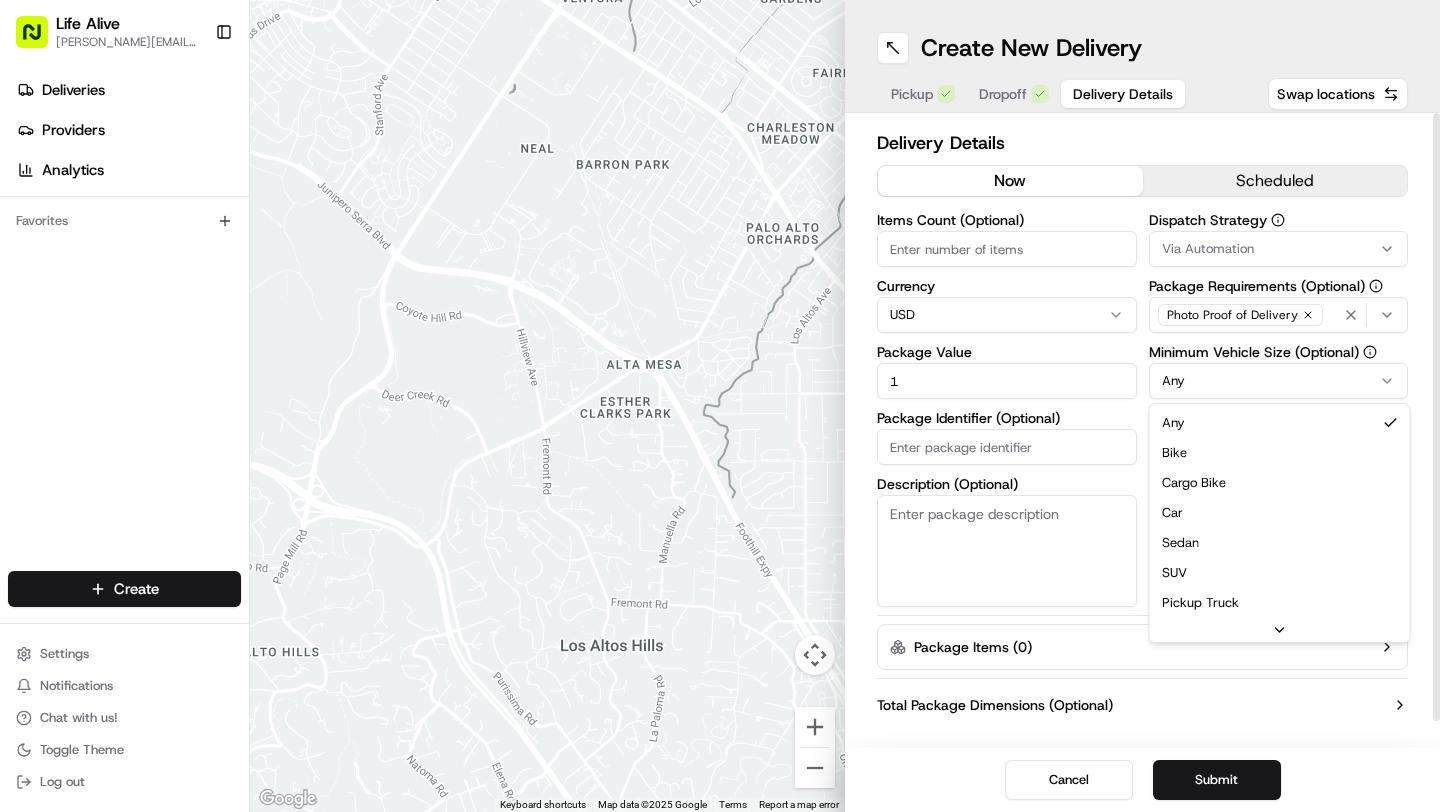 click on "Life Alive [PERSON_NAME][EMAIL_ADDRESS][DOMAIN_NAME] Toggle Sidebar Deliveries Providers Analytics Favorites Main Menu Members & Organization Organization Users Roles Preferences Customization Tracking Orchestration Automations Dispatch Strategy Locations Pickup Locations Dropoff Locations Billing Billing Refund Requests Integrations Notification Triggers Webhooks API Keys Request Logs Create Settings Notifications Chat with us! Toggle Theme Log out ← Move left → Move right ↑ Move up ↓ Move down + Zoom in - Zoom out Home Jump left by 75% End Jump right by 75% Page Up Jump up by 75% Page Down Jump down by 75% Keyboard shortcuts Map Data Map data ©2025 Google Map data ©2025 Google 500 m  Click to toggle between metric and imperial units Terms Report a map error Create New Delivery Pickup Dropoff Delivery Details Swap locations Delivery Details now scheduled Items Count (Optional) Currency USD Package Value 1 Package Identifier (Optional) Description (Optional) Dispatch Strategy Via Automation Any Any Bike" at bounding box center [720, 406] 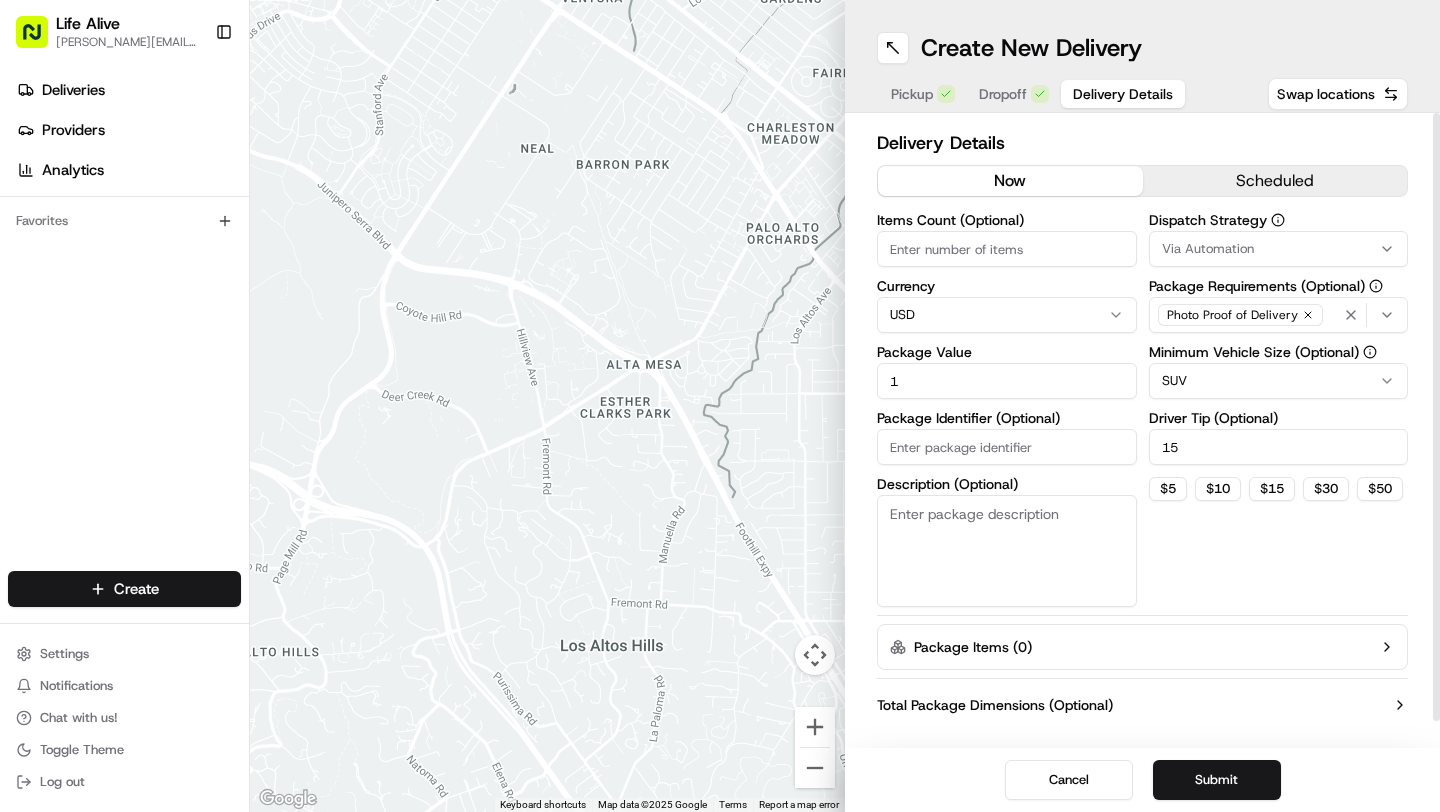 click on "Package Identifier (Optional)" at bounding box center [1007, 447] 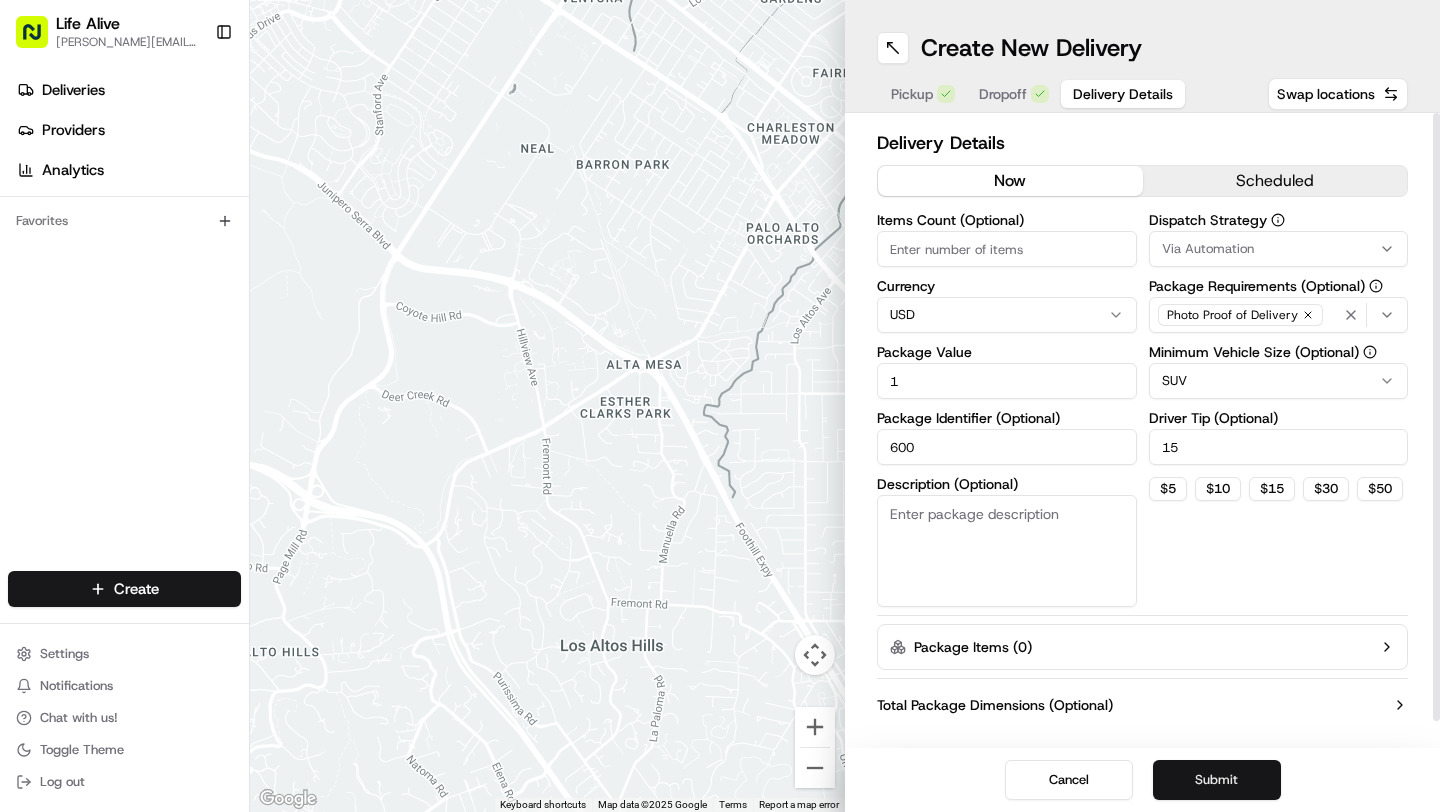 type on "600" 